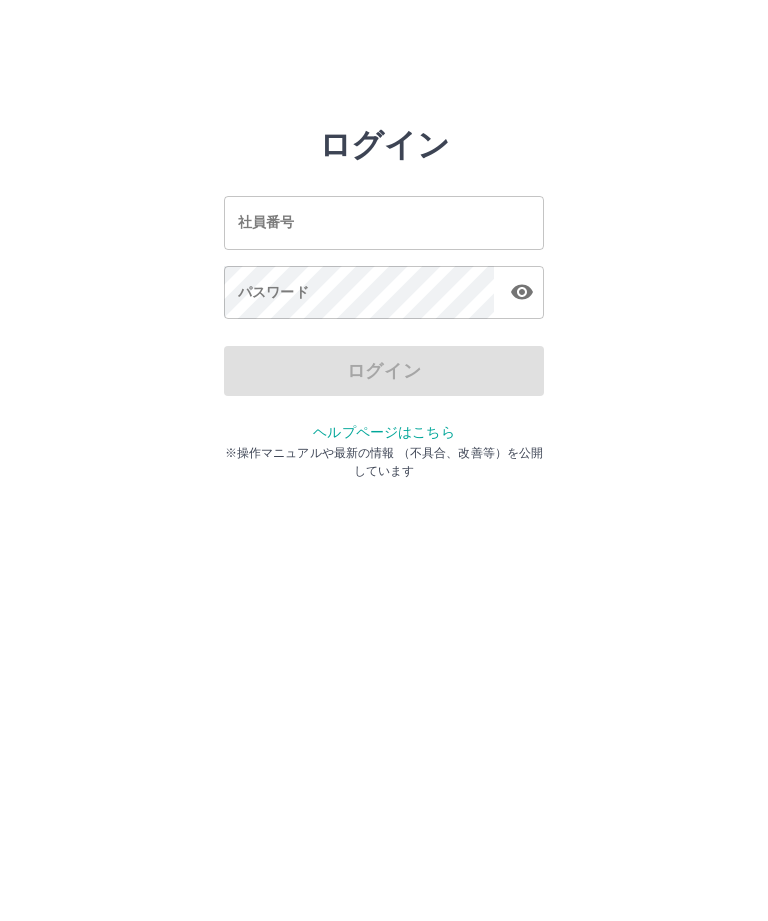 scroll, scrollTop: 0, scrollLeft: 0, axis: both 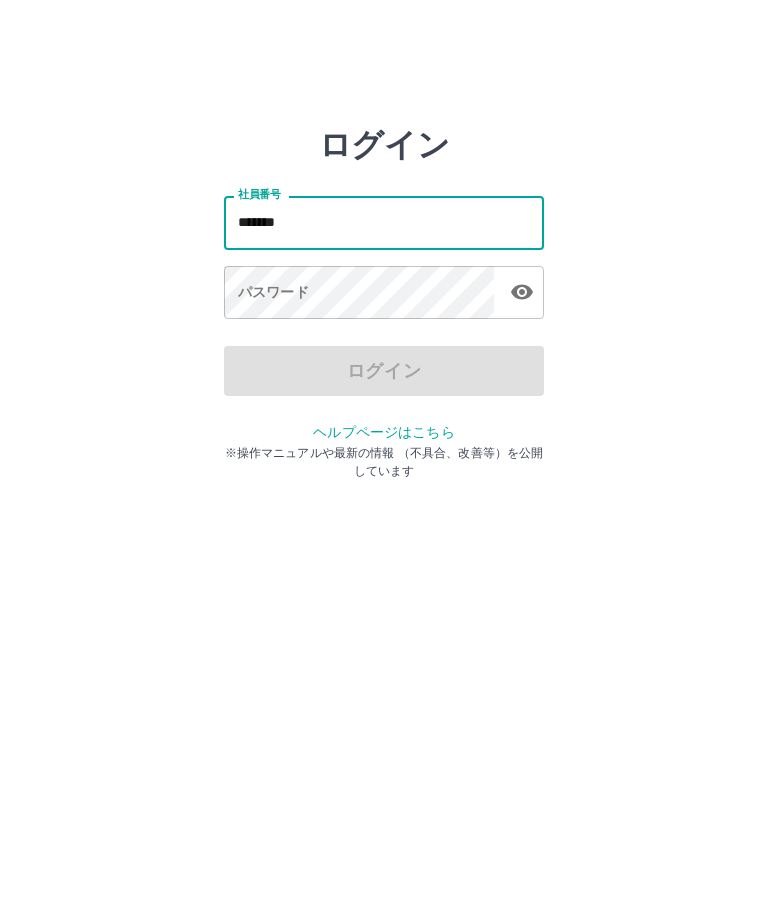 type on "*******" 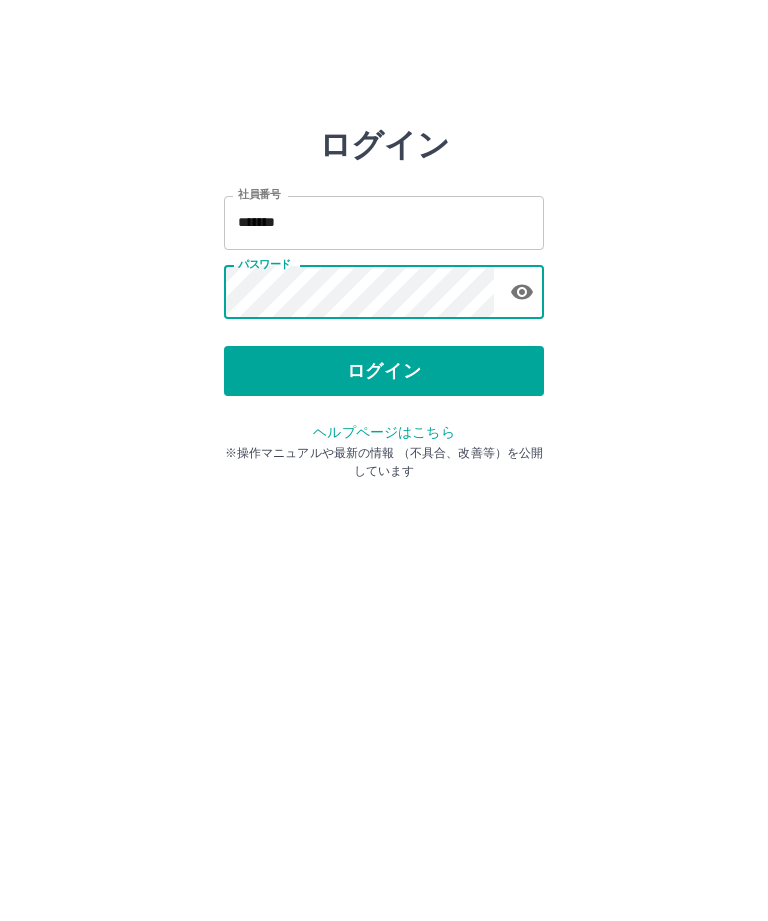 click on "ログイン" at bounding box center [384, 371] 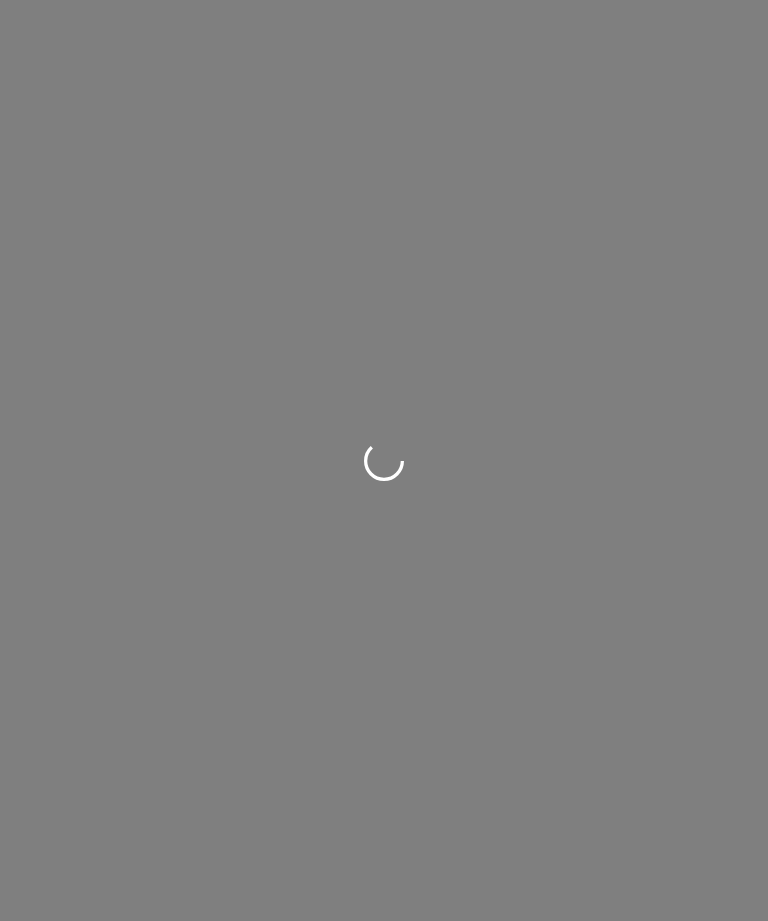 scroll, scrollTop: 0, scrollLeft: 0, axis: both 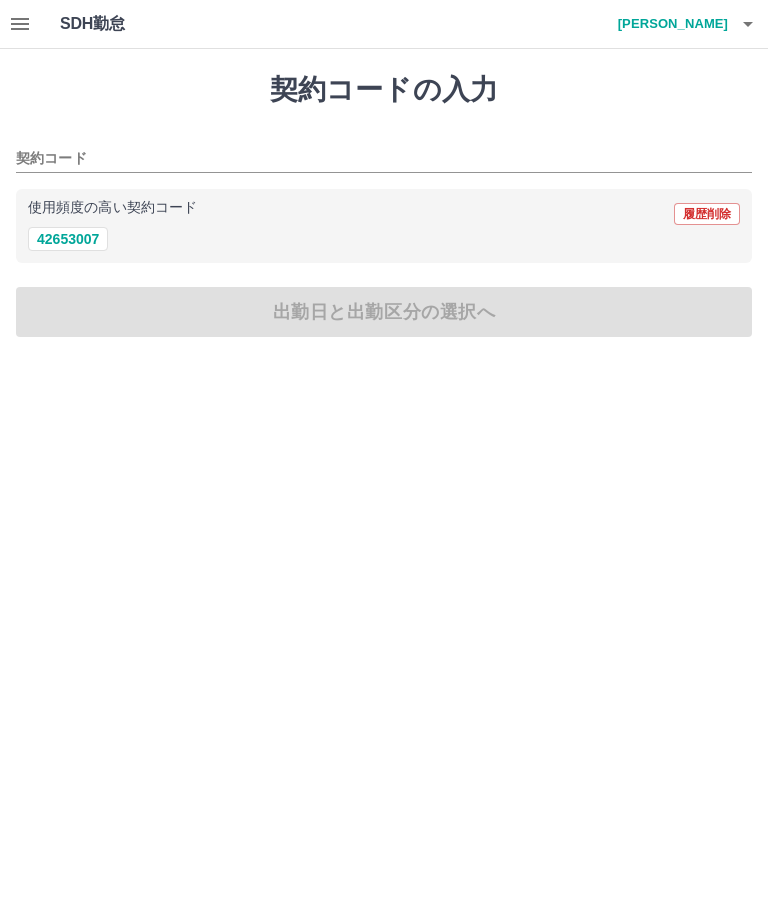click on "42653007" at bounding box center (68, 239) 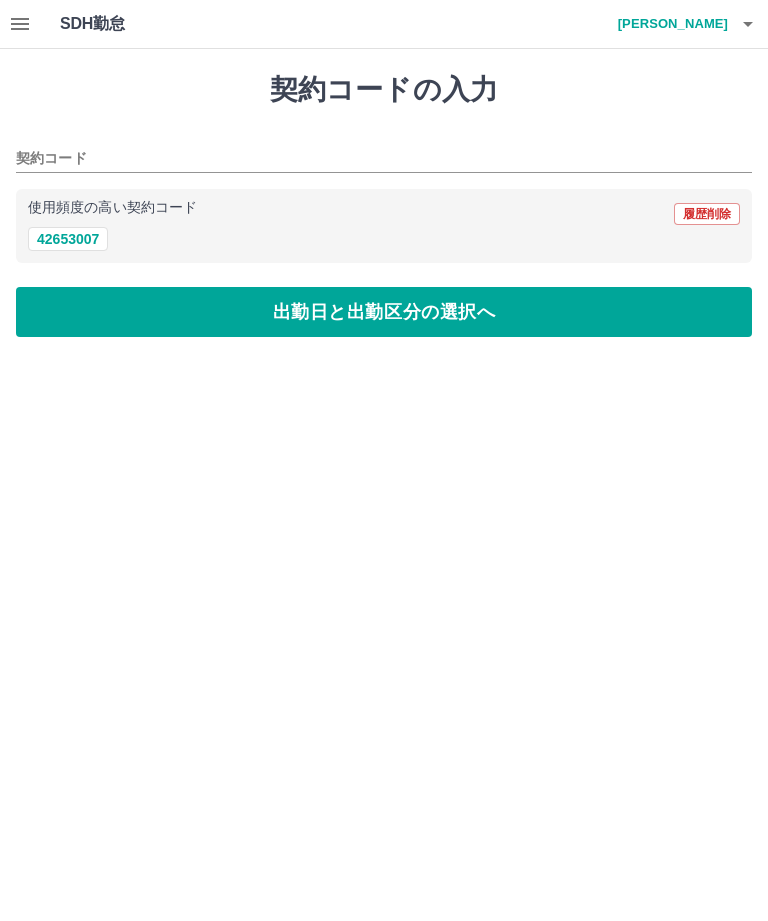 type on "********" 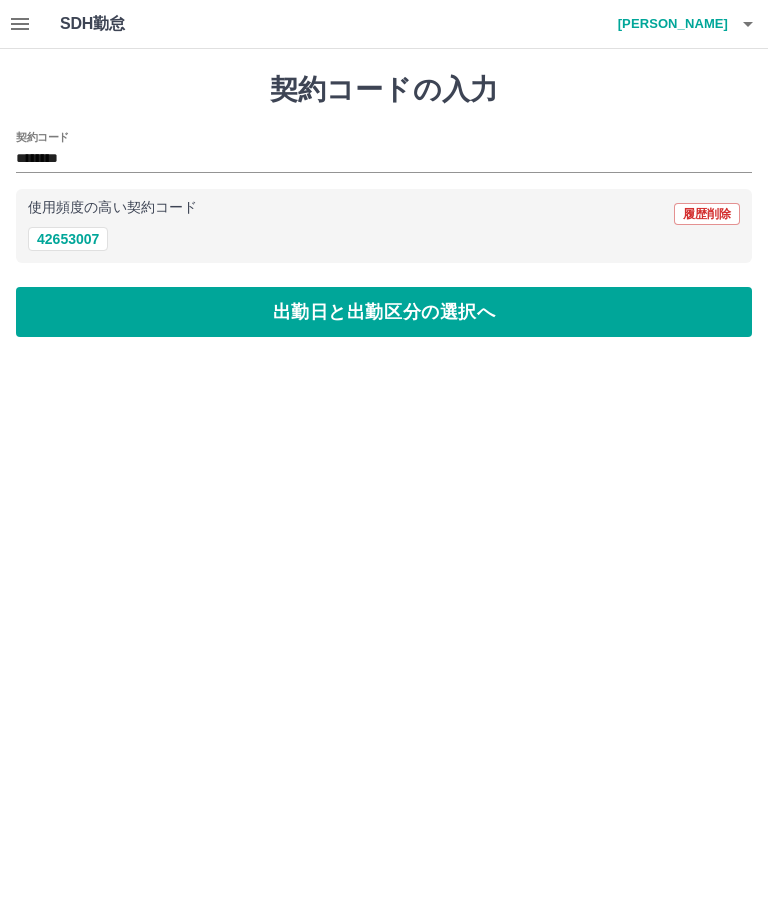 click on "契約コード" at bounding box center (42, 137) 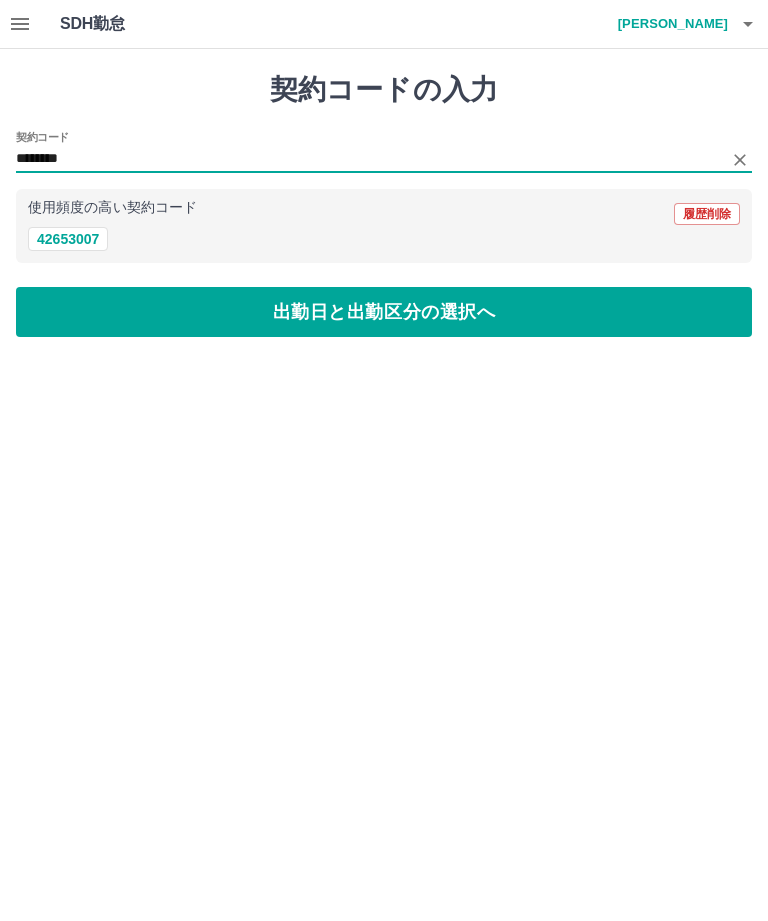 click on "出勤日と出勤区分の選択へ" at bounding box center [384, 312] 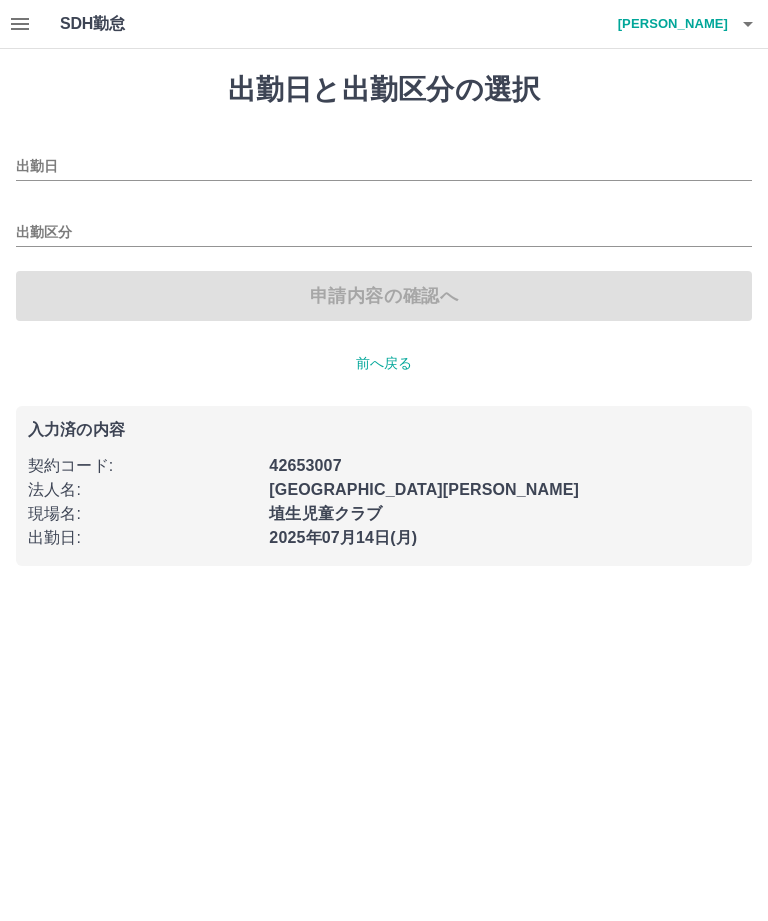 type on "**********" 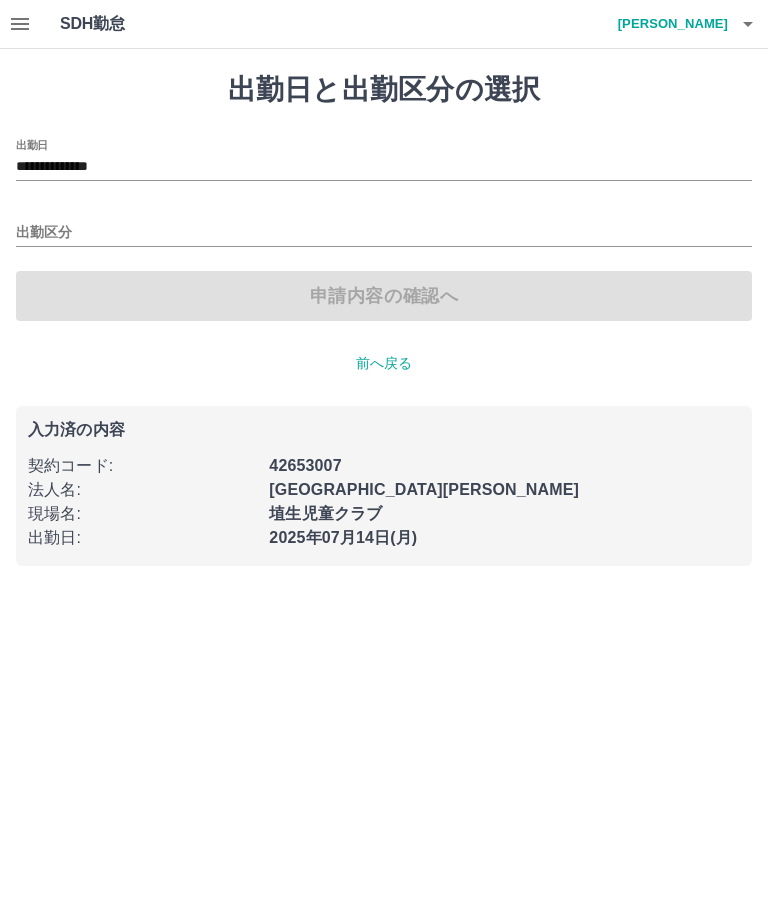 click on "出勤区分" at bounding box center [384, 233] 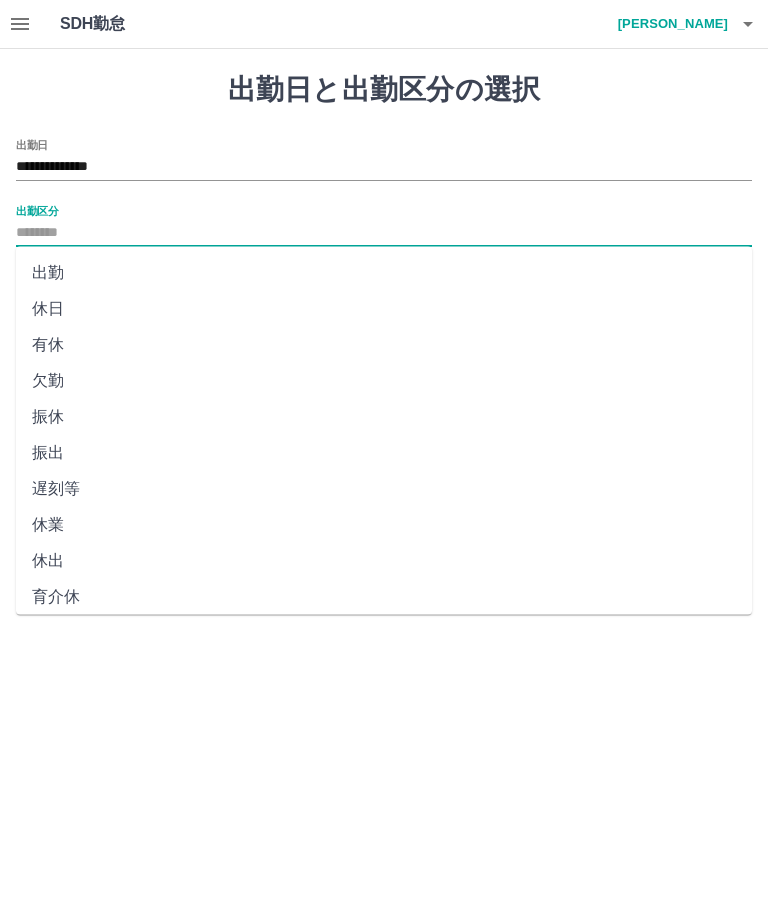 click on "出勤" at bounding box center (384, 273) 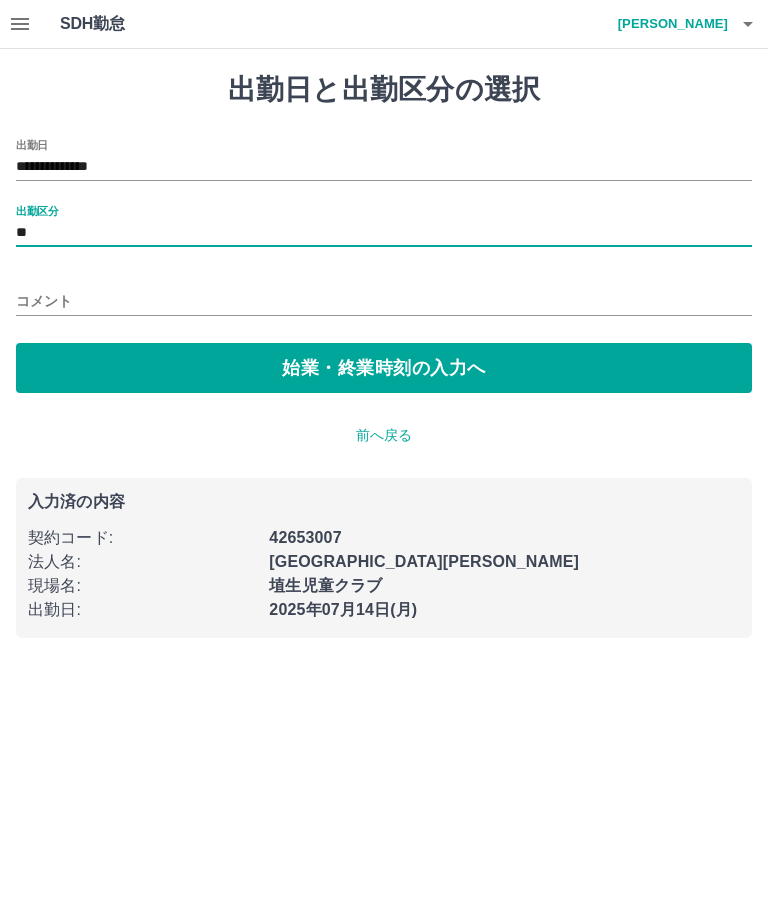 click on "始業・終業時刻の入力へ" at bounding box center (384, 368) 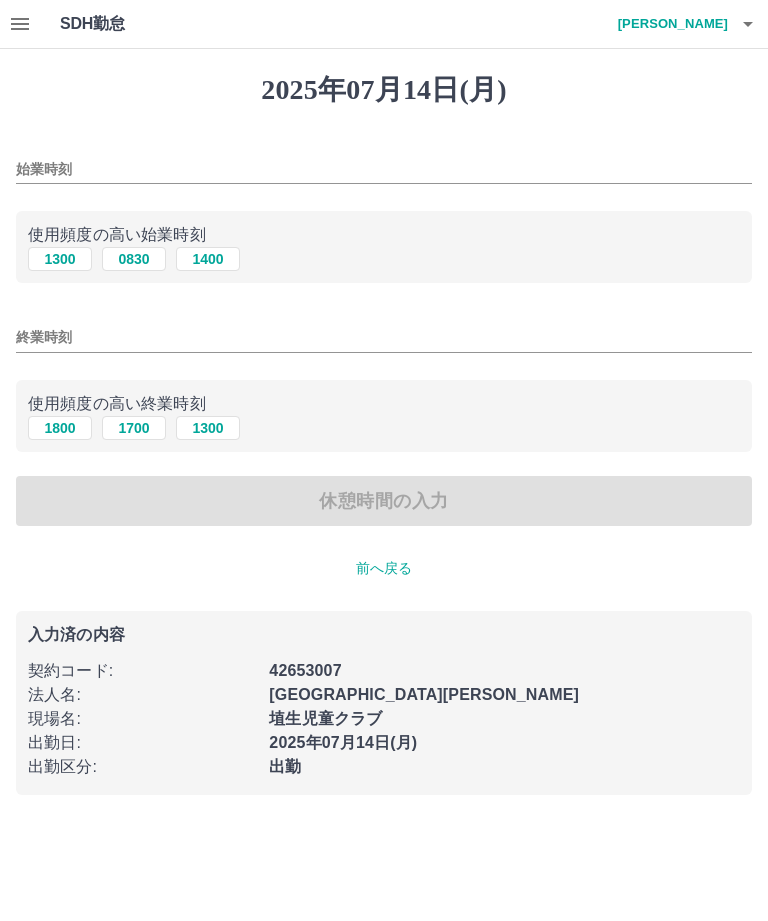 click on "1400" at bounding box center [208, 259] 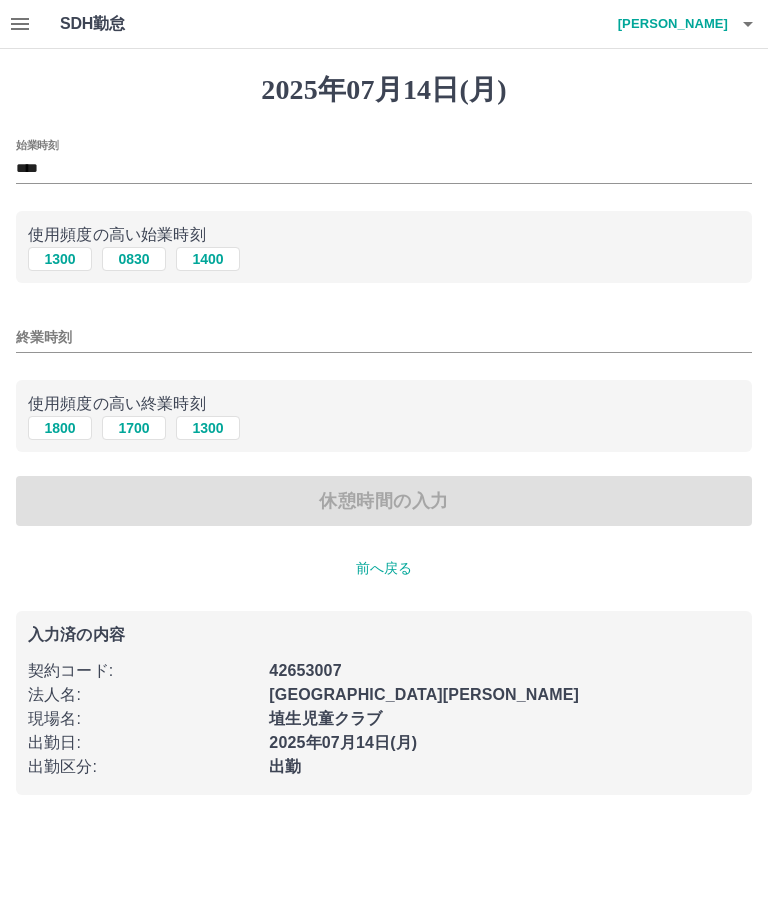 click on "始業時刻 **** 使用頻度の高い始業時刻 1300 0830 1400 終業時刻 使用頻度の高い終業時刻 1800 1700 1300 休憩時間の入力" at bounding box center [384, 333] 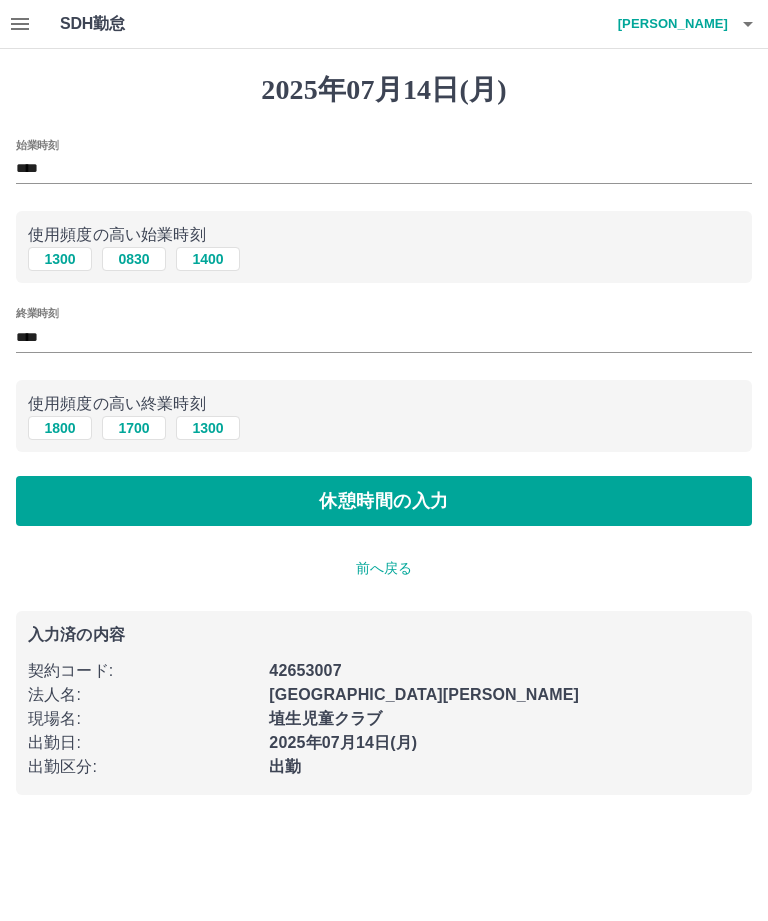 click on "休憩時間の入力" at bounding box center [384, 501] 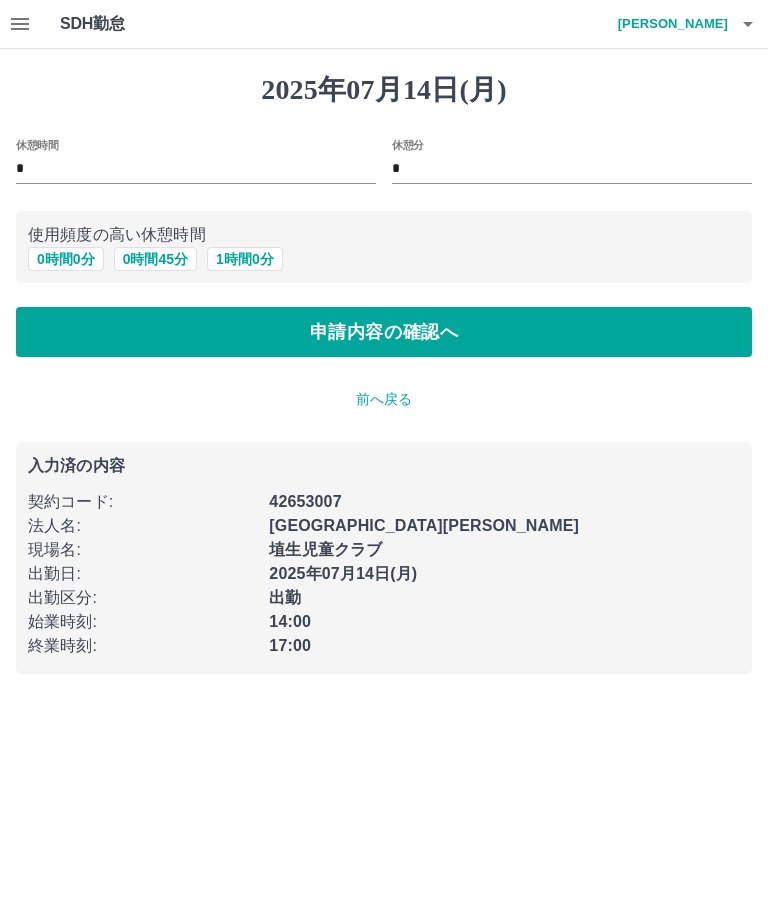 click on "*" at bounding box center (196, 169) 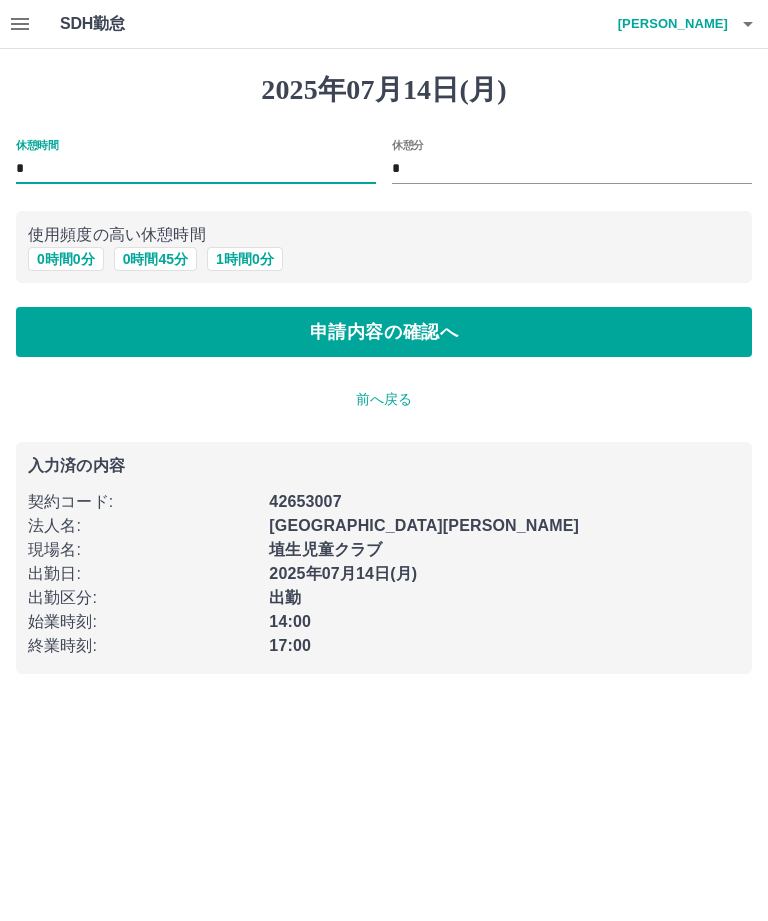 click on "申請内容の確認へ" at bounding box center [384, 332] 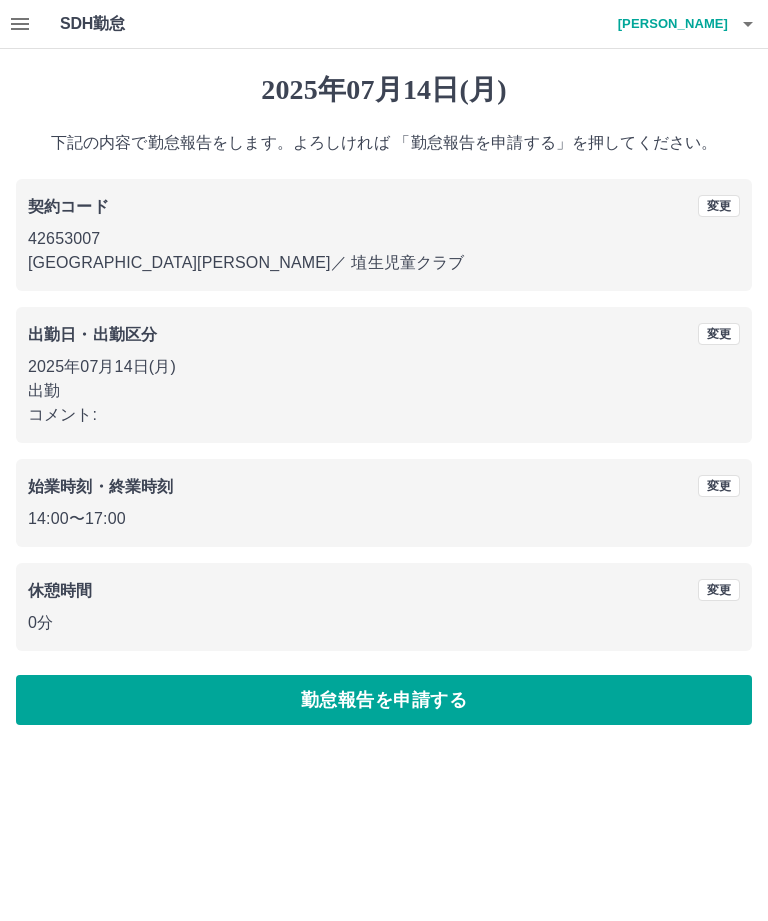 click on "勤怠報告を申請する" at bounding box center (384, 700) 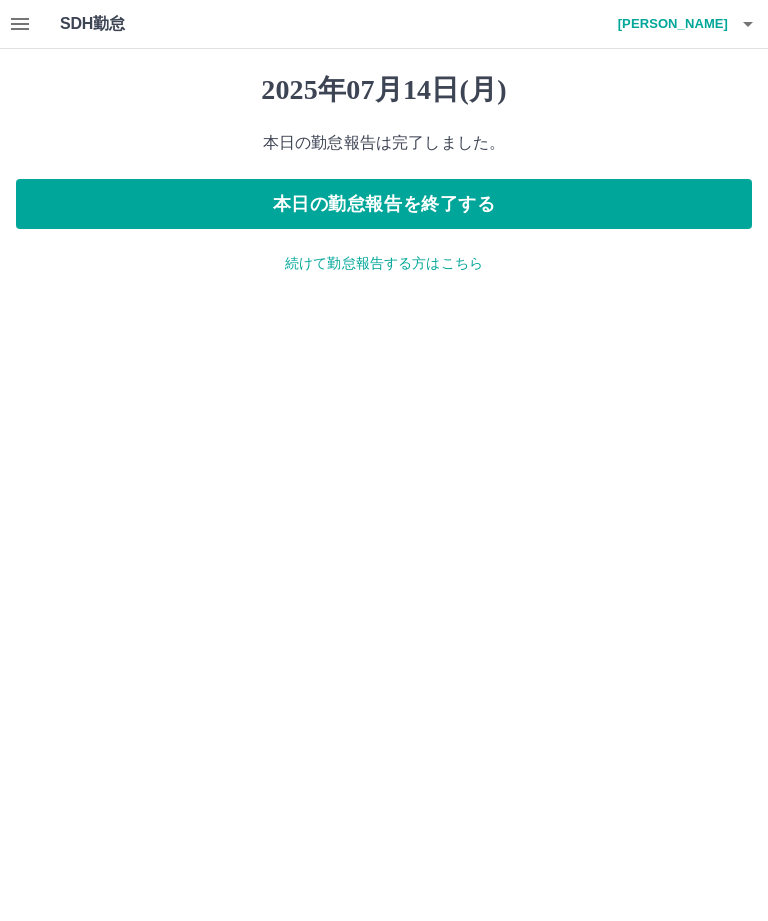click on "本日の勤怠報告を終了する" at bounding box center (384, 204) 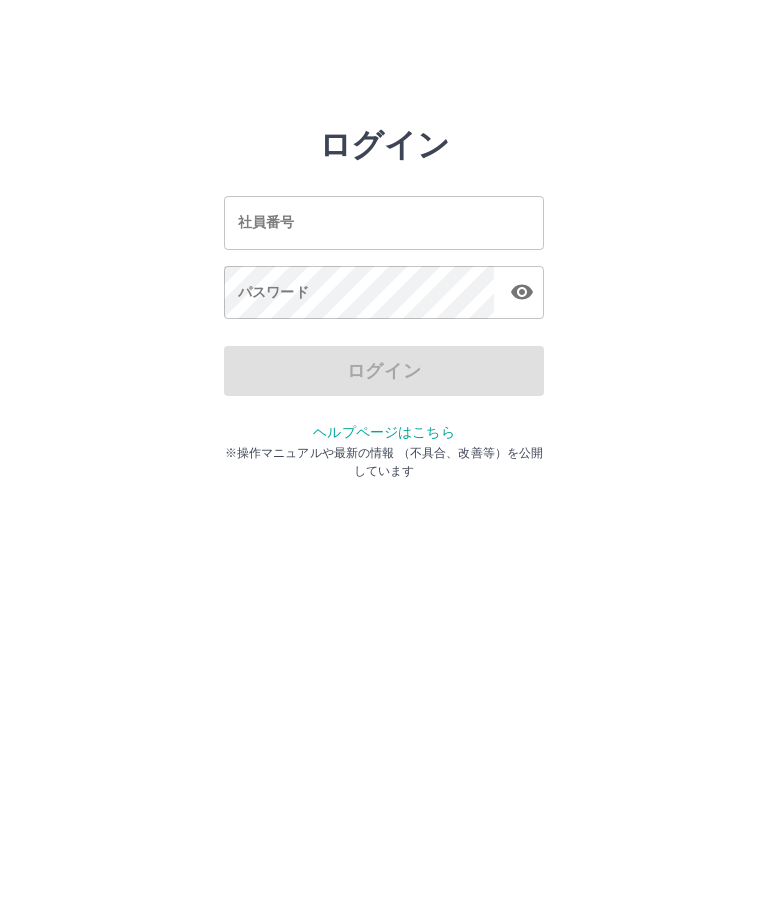 scroll, scrollTop: 0, scrollLeft: 0, axis: both 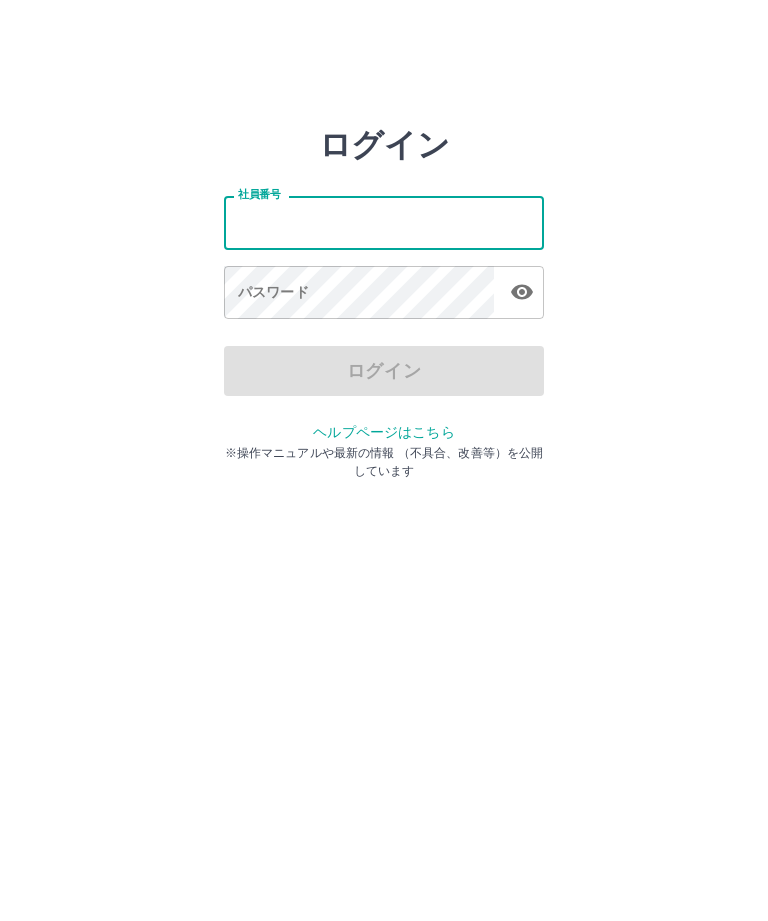 click on "社員番号" at bounding box center (384, 222) 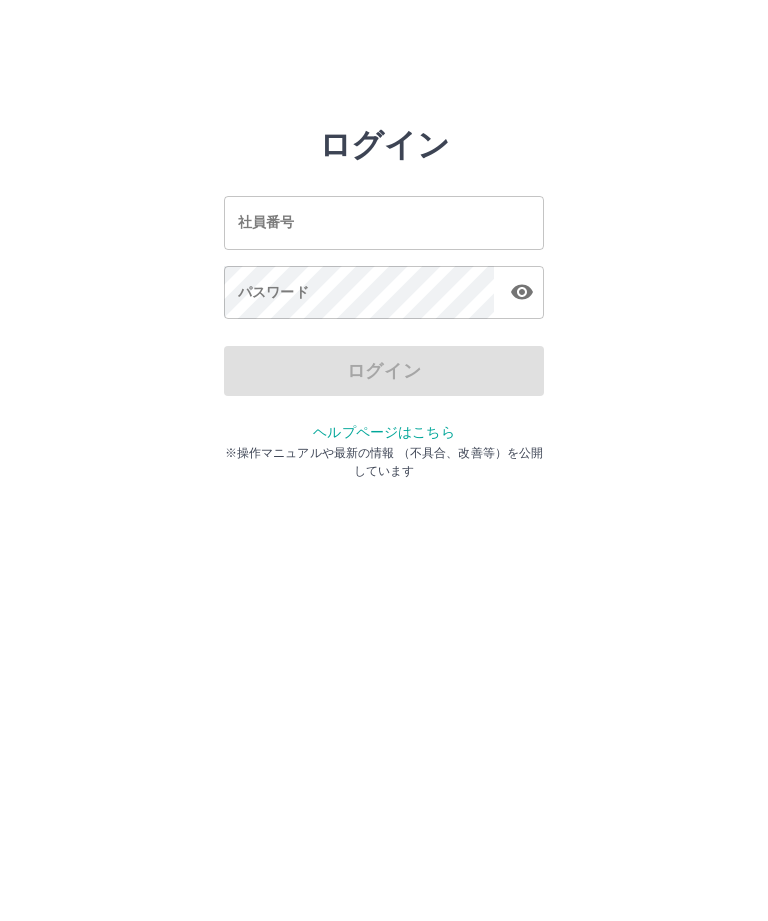 click on "社員番号" at bounding box center (384, 222) 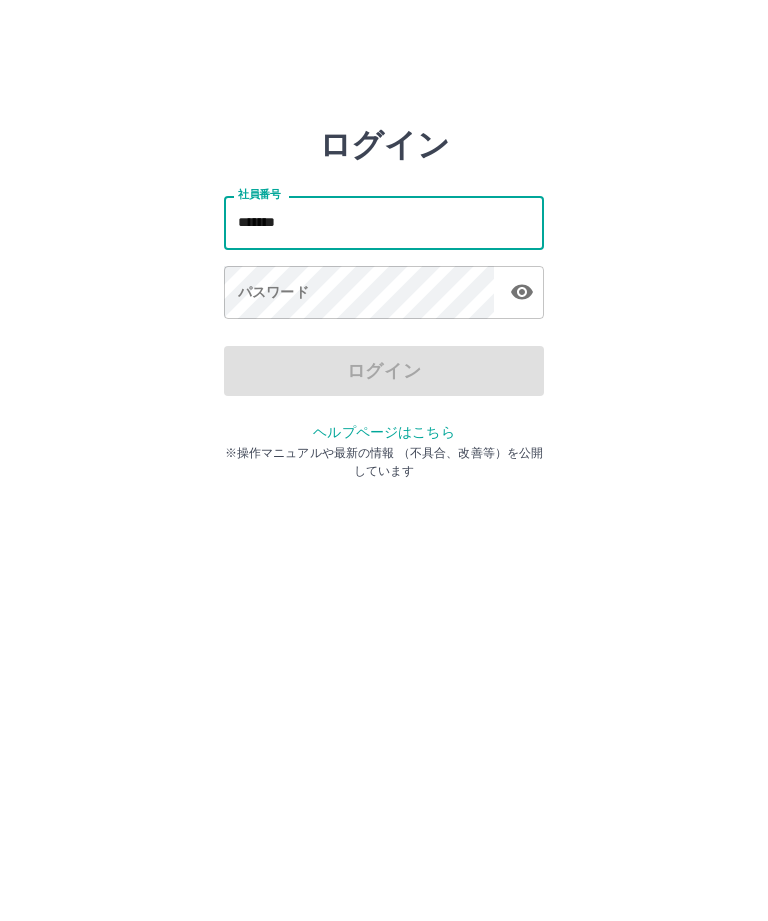 type on "*******" 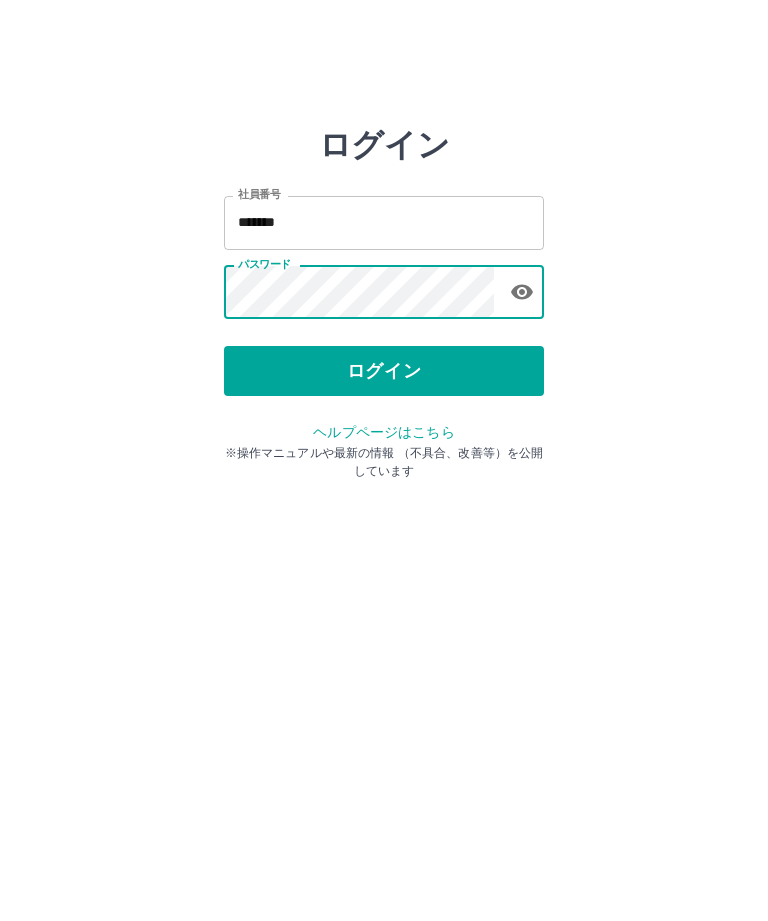 click on "ログイン" at bounding box center (384, 371) 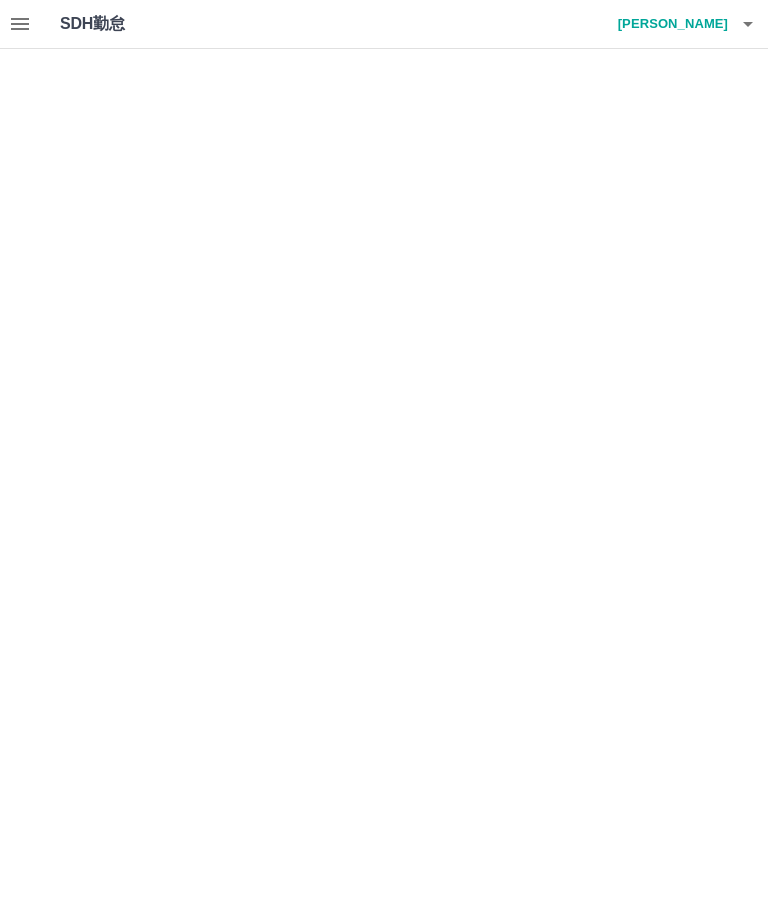 scroll, scrollTop: 0, scrollLeft: 0, axis: both 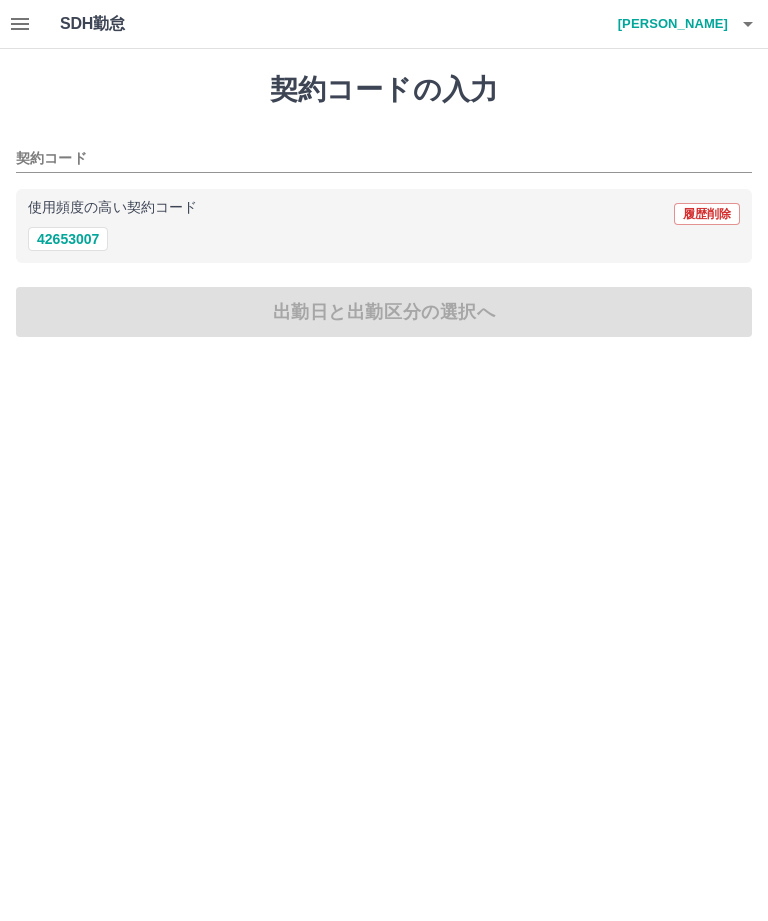 click on "42653007" at bounding box center [68, 239] 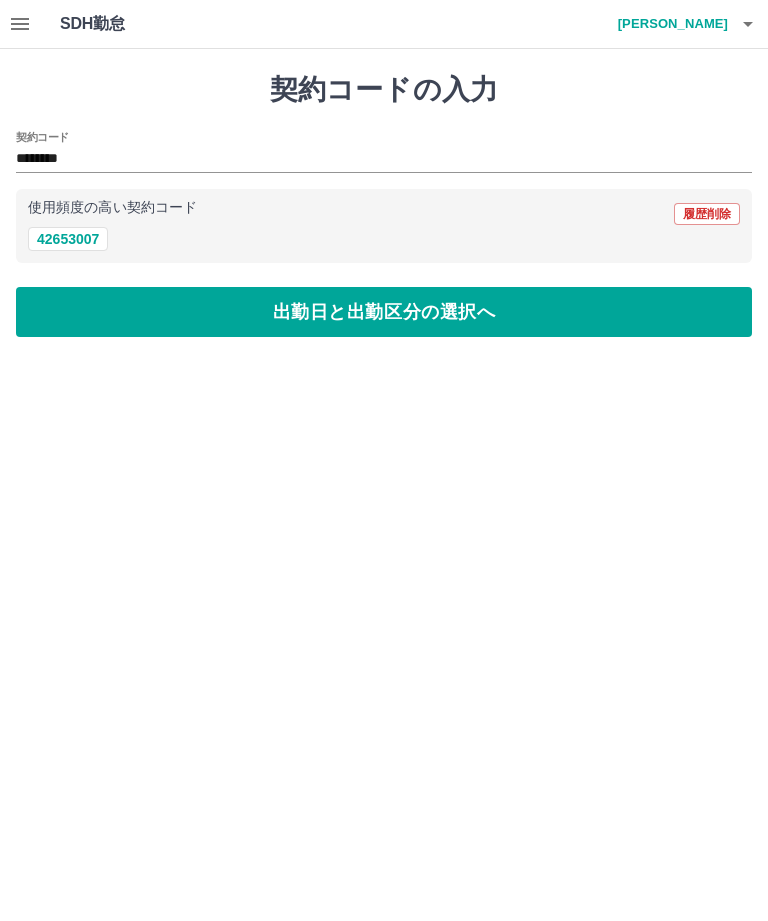 click on "出勤日と出勤区分の選択へ" at bounding box center [384, 312] 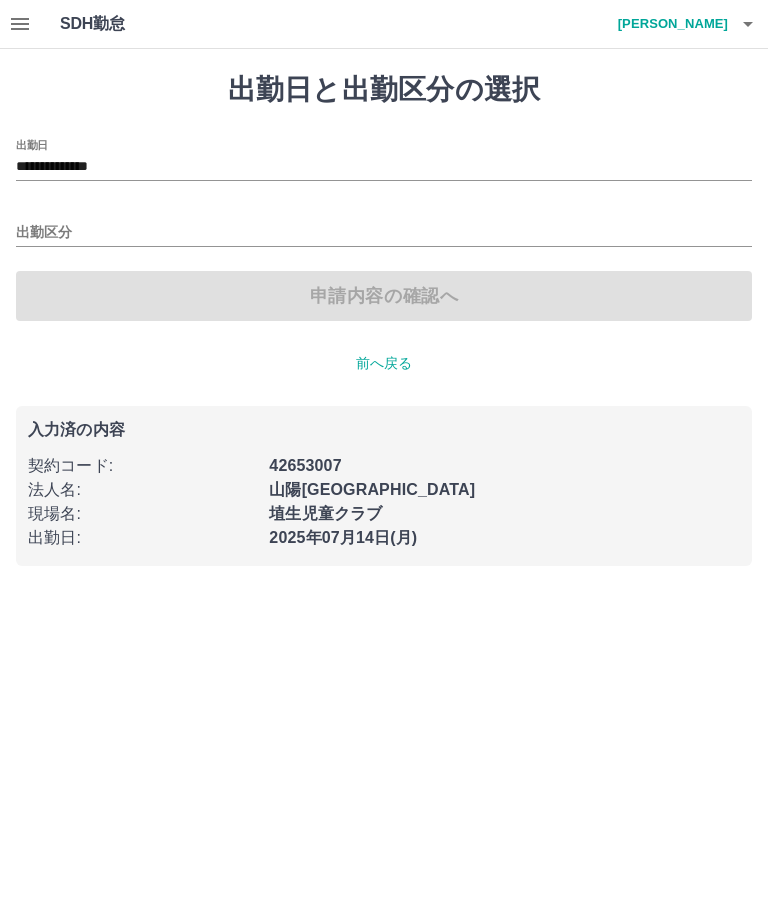 click on "出勤区分" at bounding box center [384, 233] 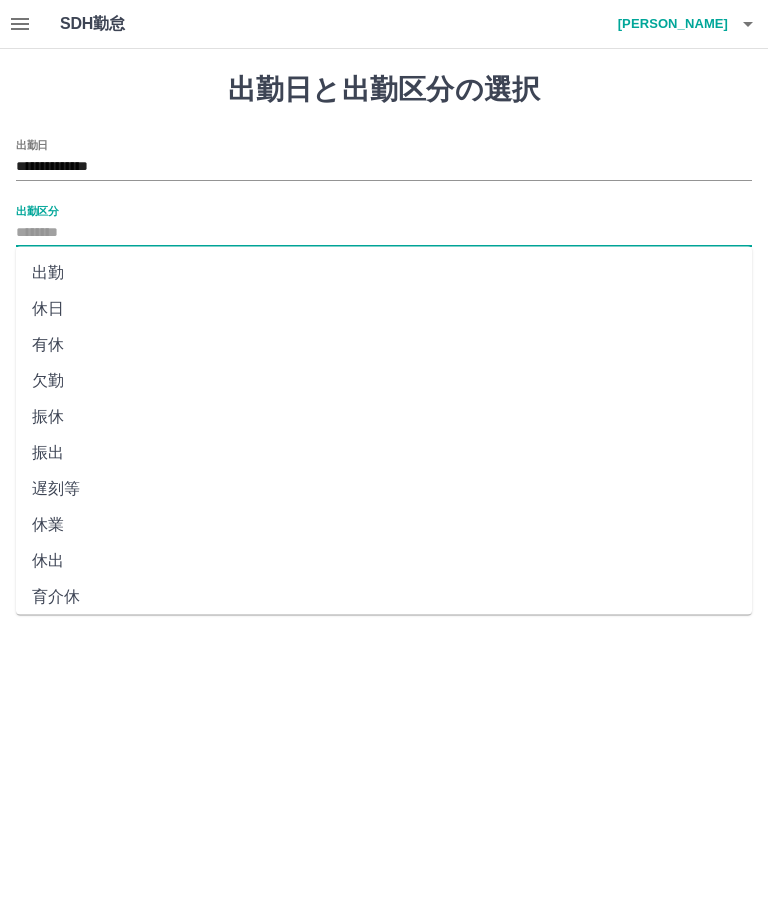 click on "出勤" at bounding box center [384, 273] 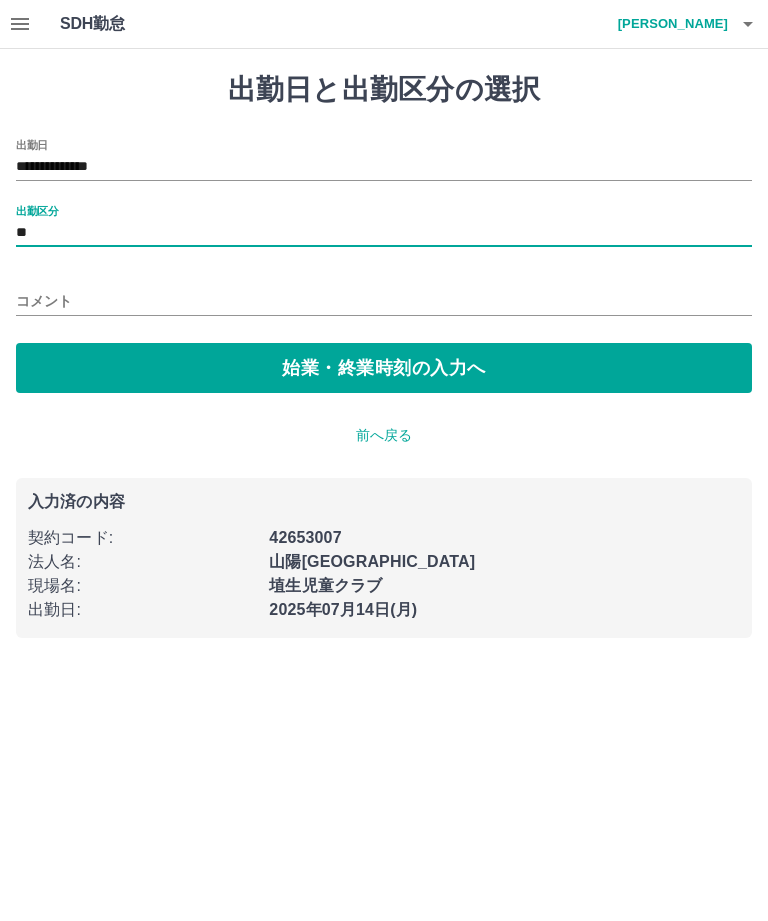 click on "始業・終業時刻の入力へ" at bounding box center [384, 368] 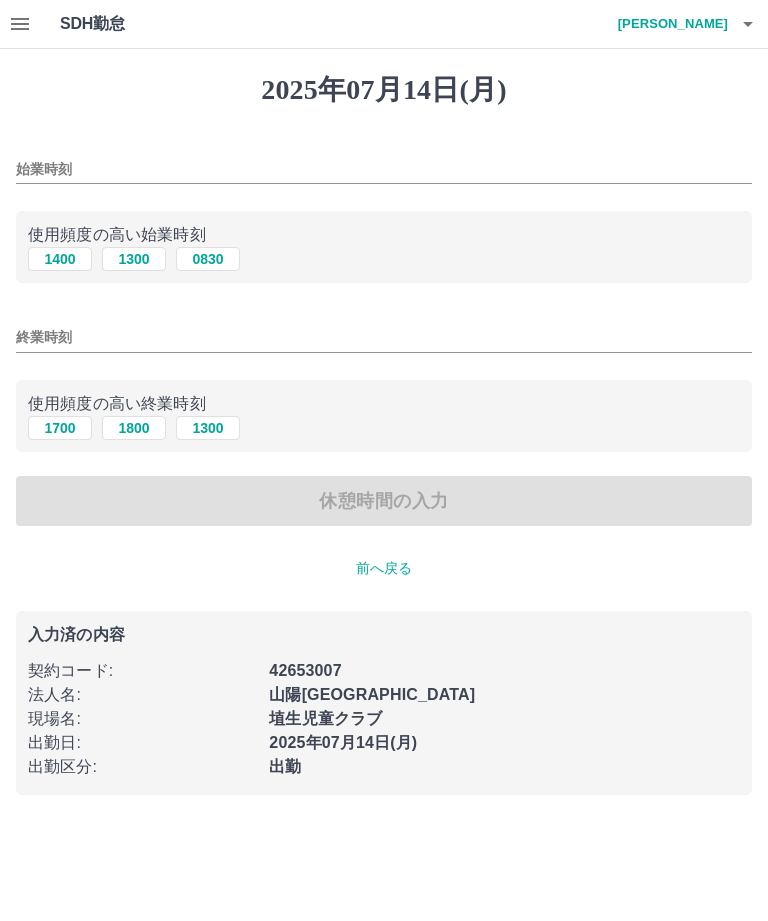 click on "1400" at bounding box center [60, 259] 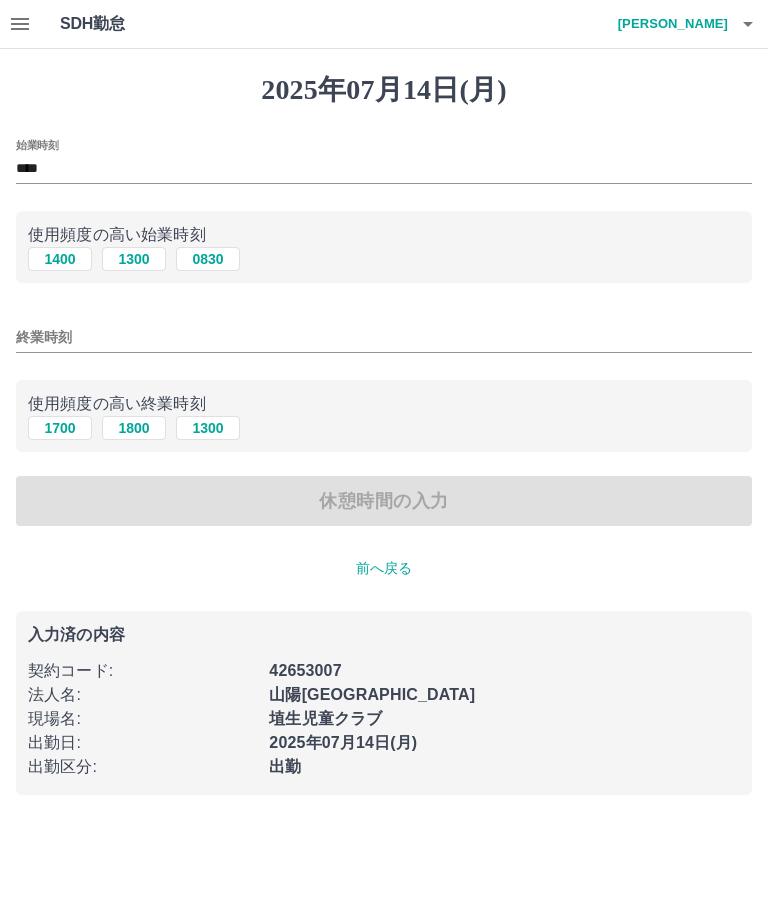 click on "終業時刻" at bounding box center (384, 337) 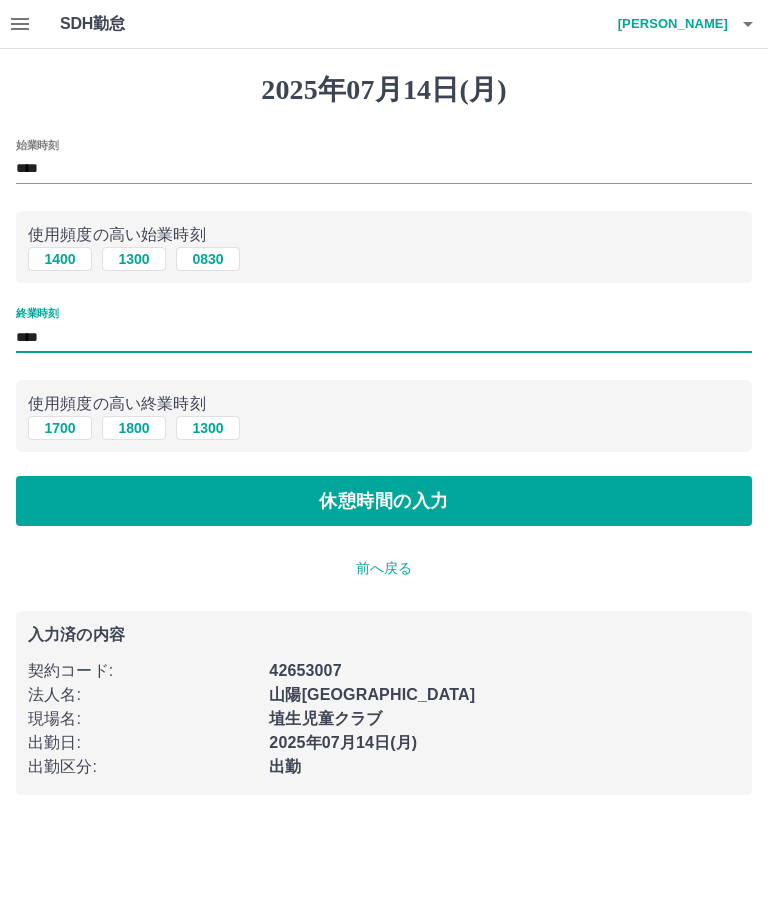 type on "****" 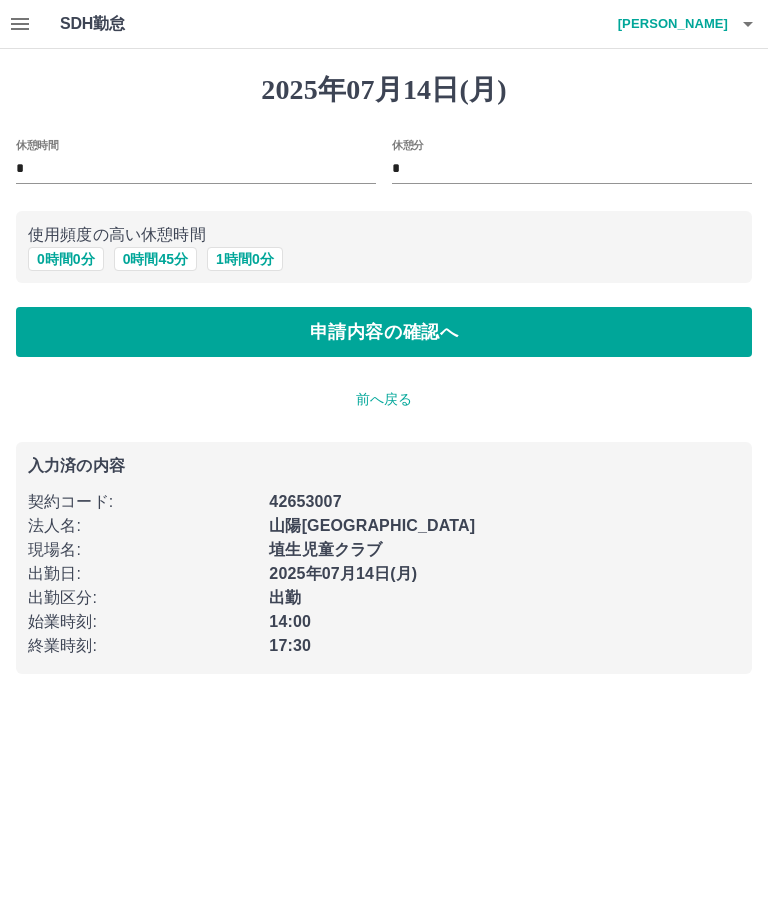 click on "0 時間 0 分" at bounding box center [66, 259] 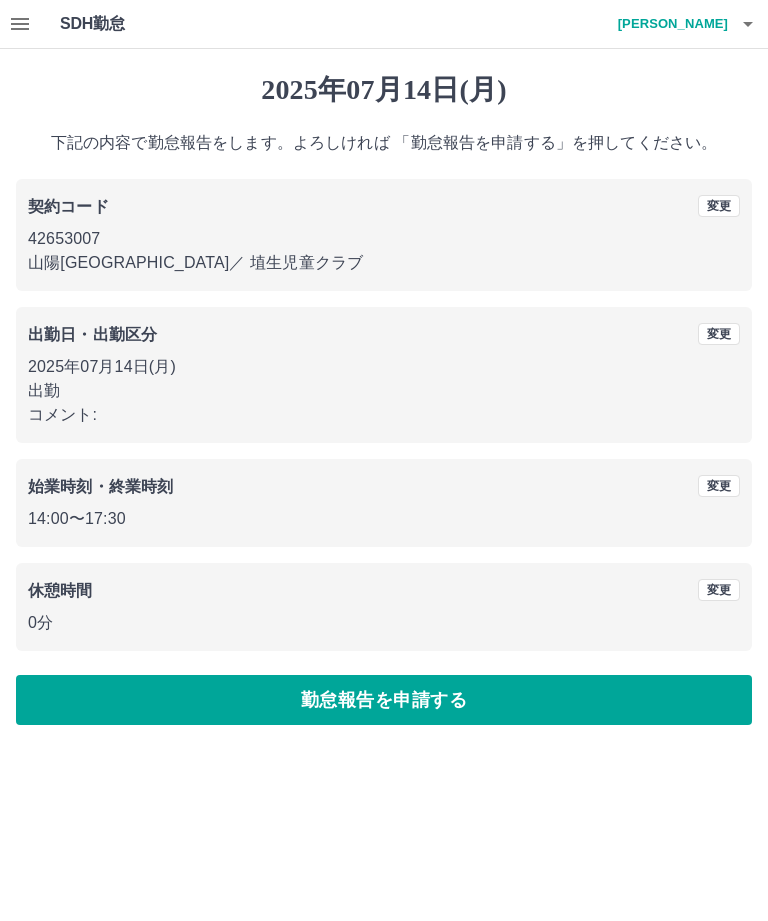click on "勤怠報告を申請する" at bounding box center (384, 700) 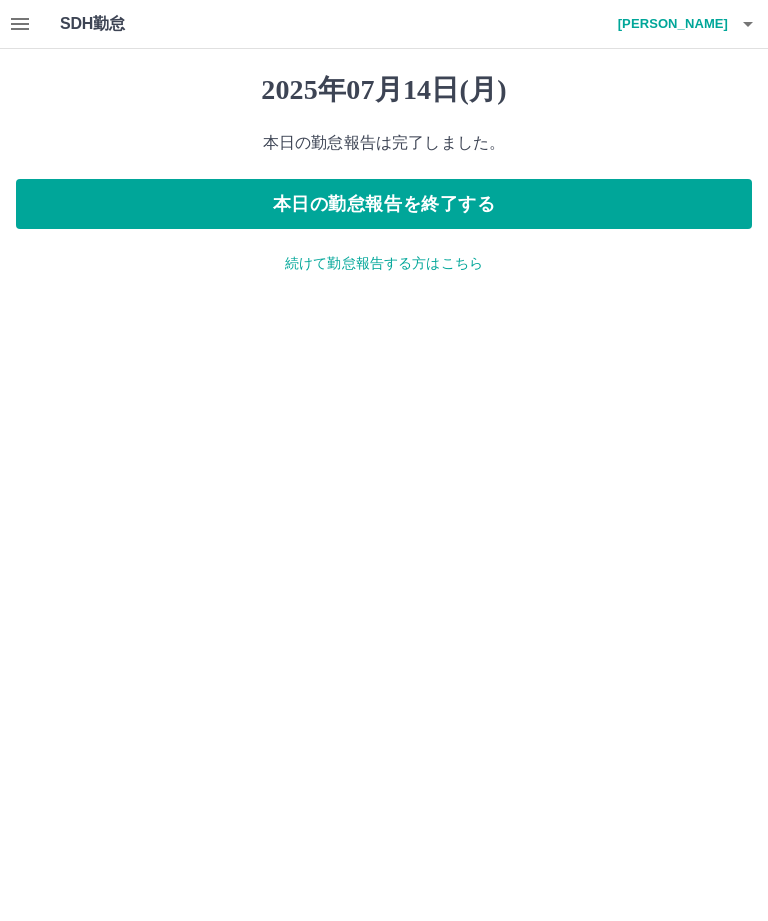 click on "本日の勤怠報告を終了する" at bounding box center [384, 204] 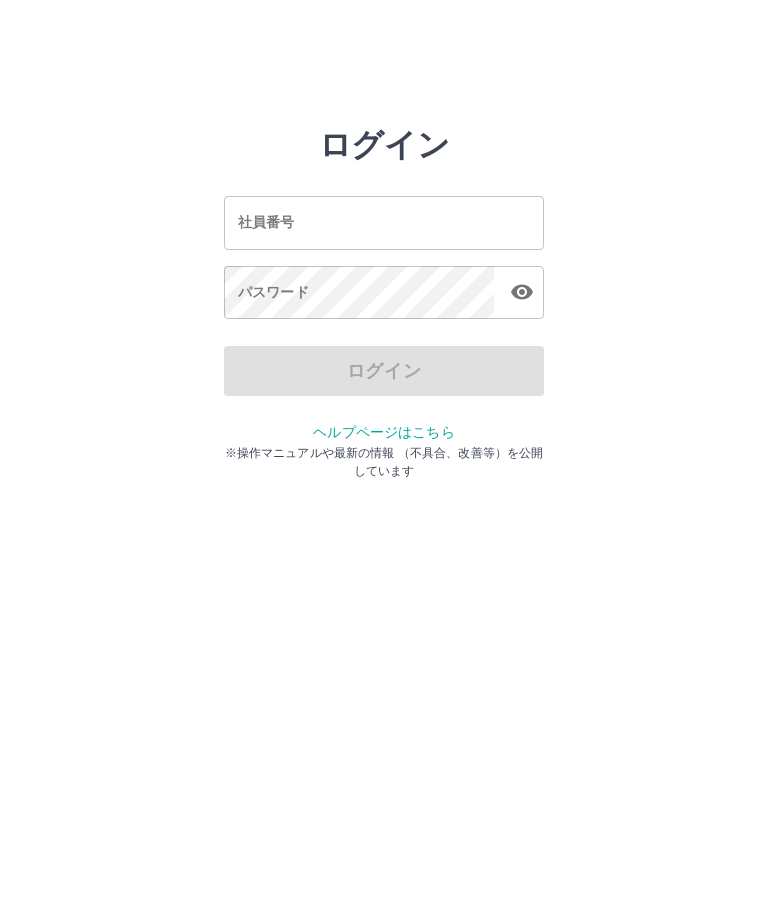 scroll, scrollTop: 0, scrollLeft: 0, axis: both 